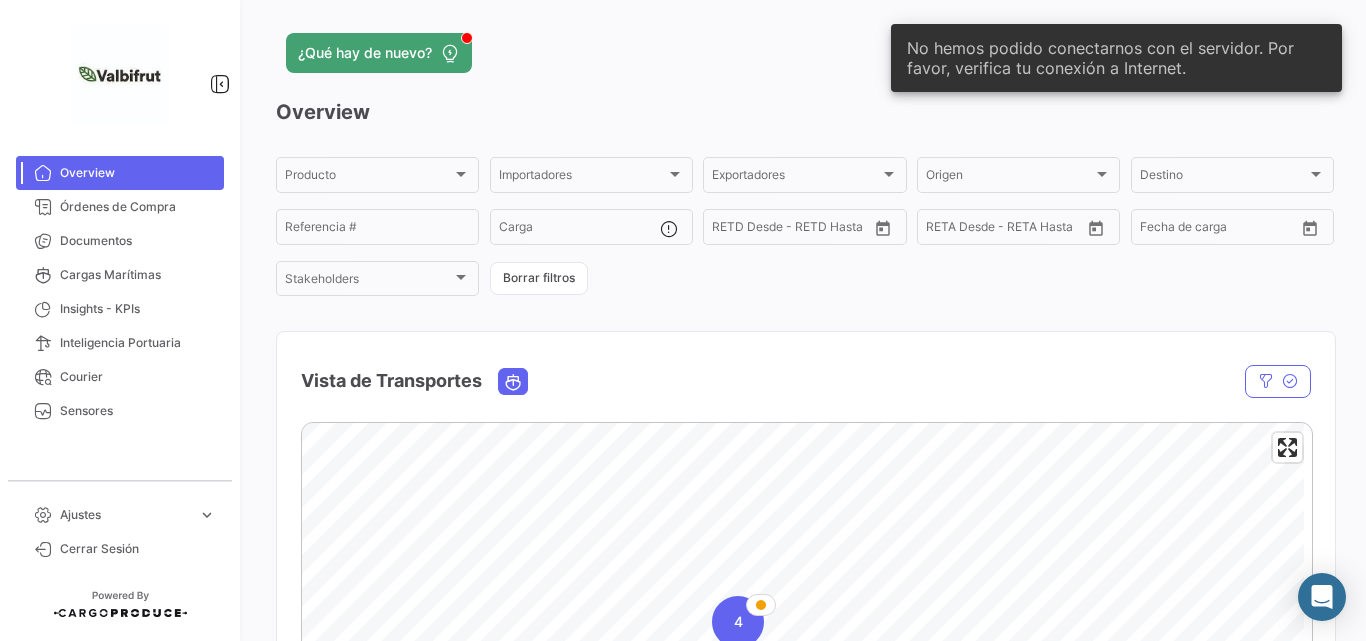 scroll, scrollTop: 0, scrollLeft: 0, axis: both 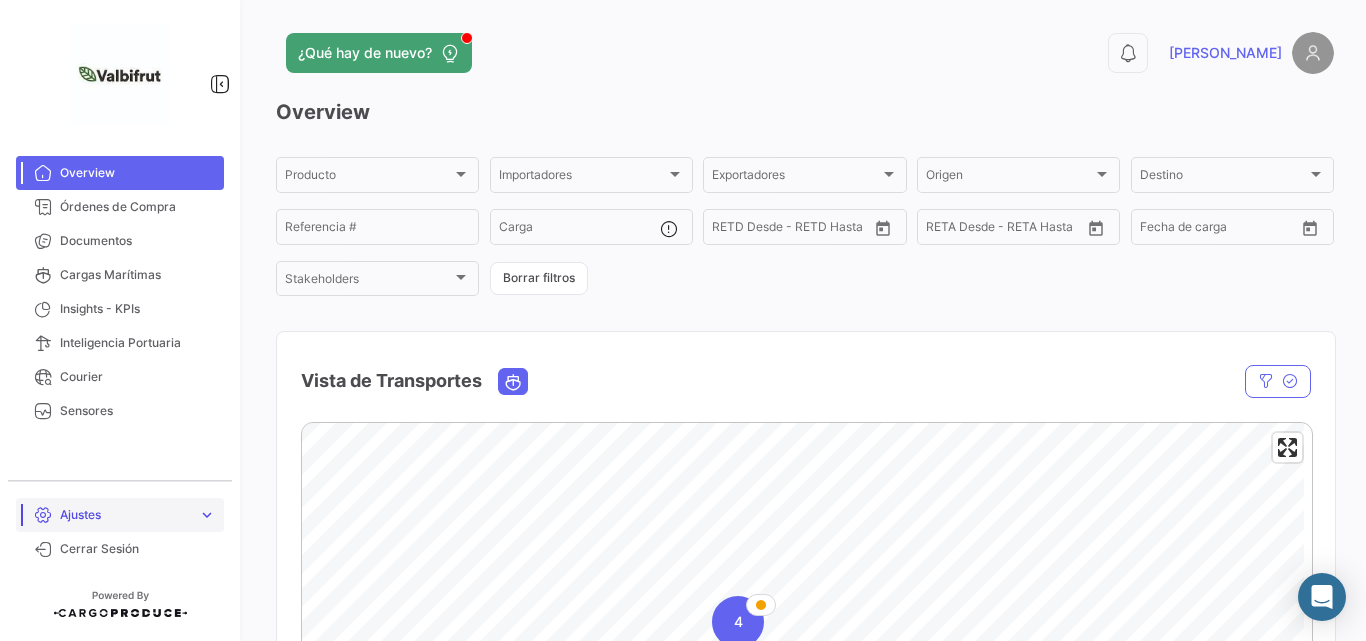 click on "Ajustes" at bounding box center [125, 515] 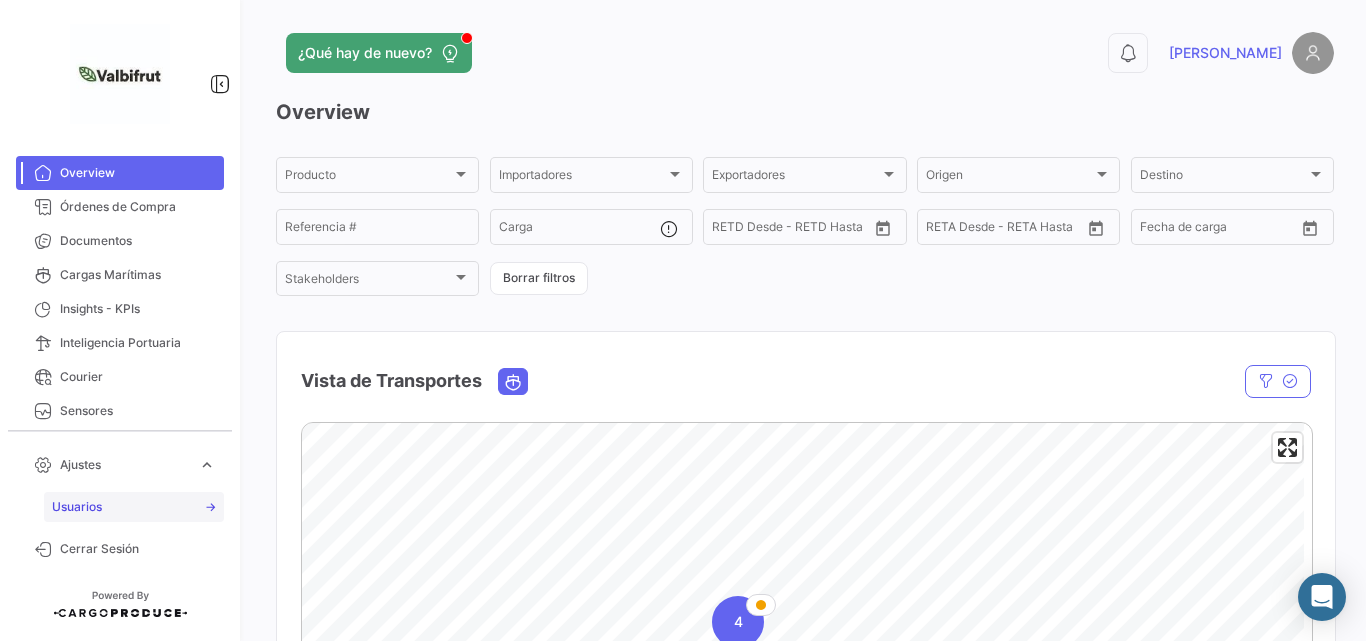 click on "Usuarios" at bounding box center [77, 507] 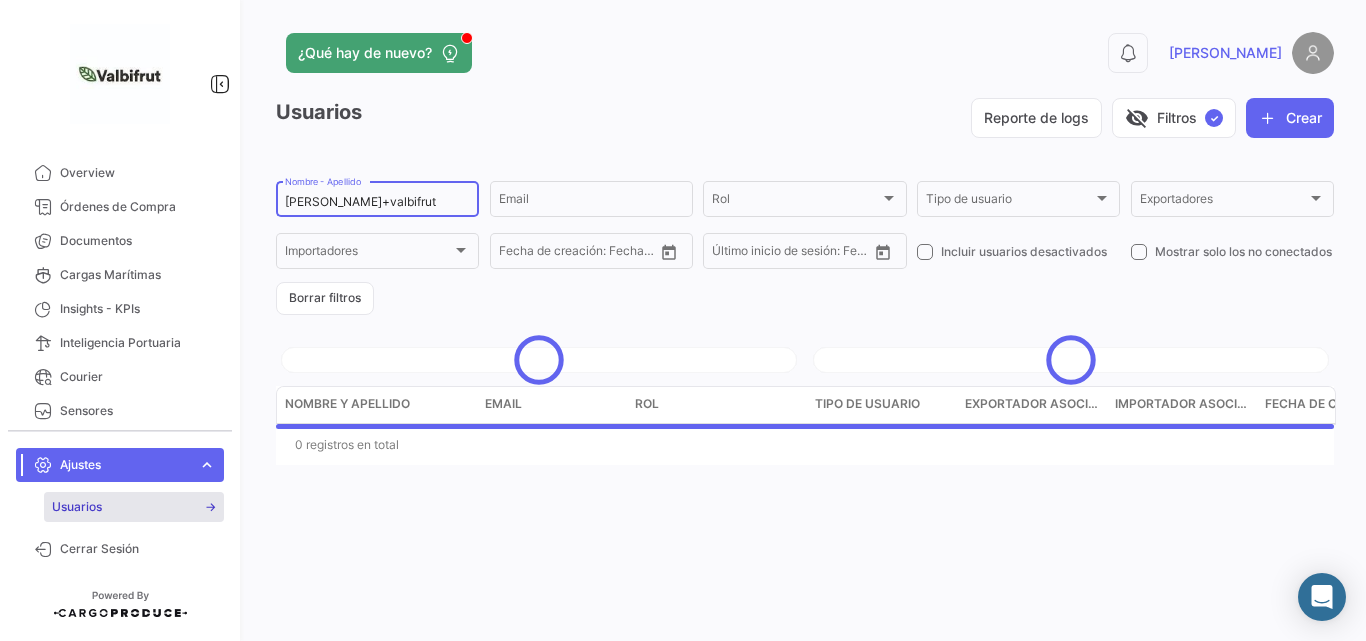 drag, startPoint x: 424, startPoint y: 210, endPoint x: 307, endPoint y: 204, distance: 117.15375 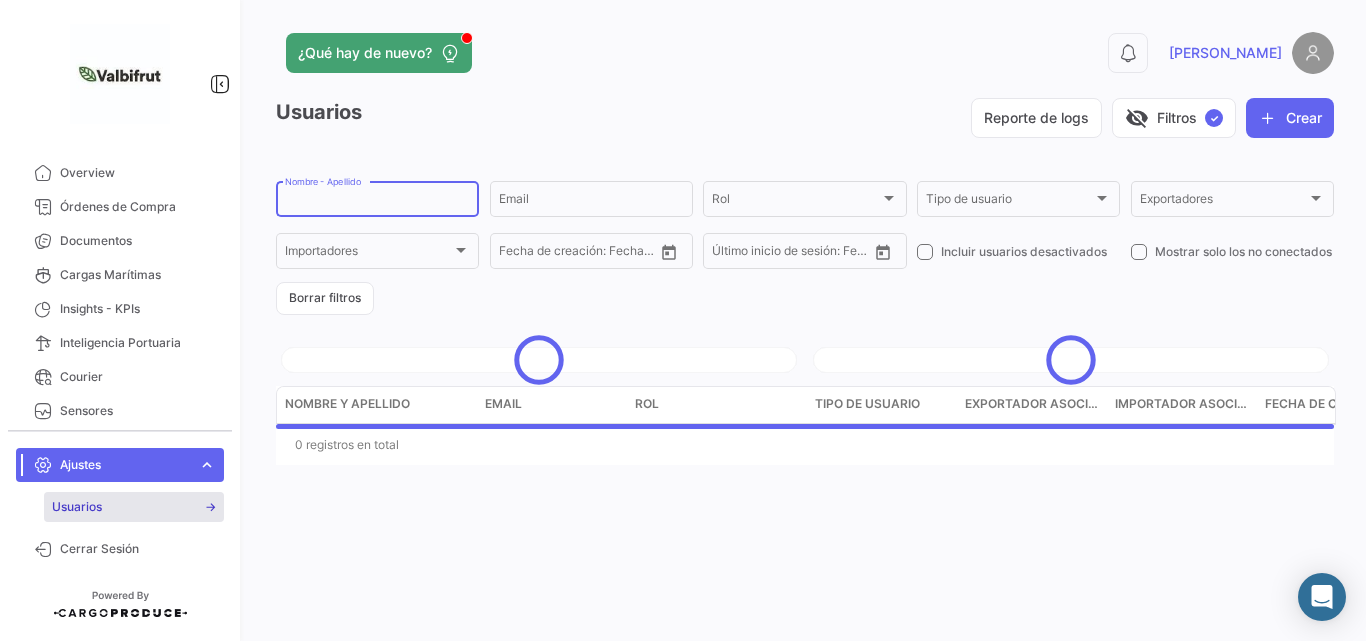 type 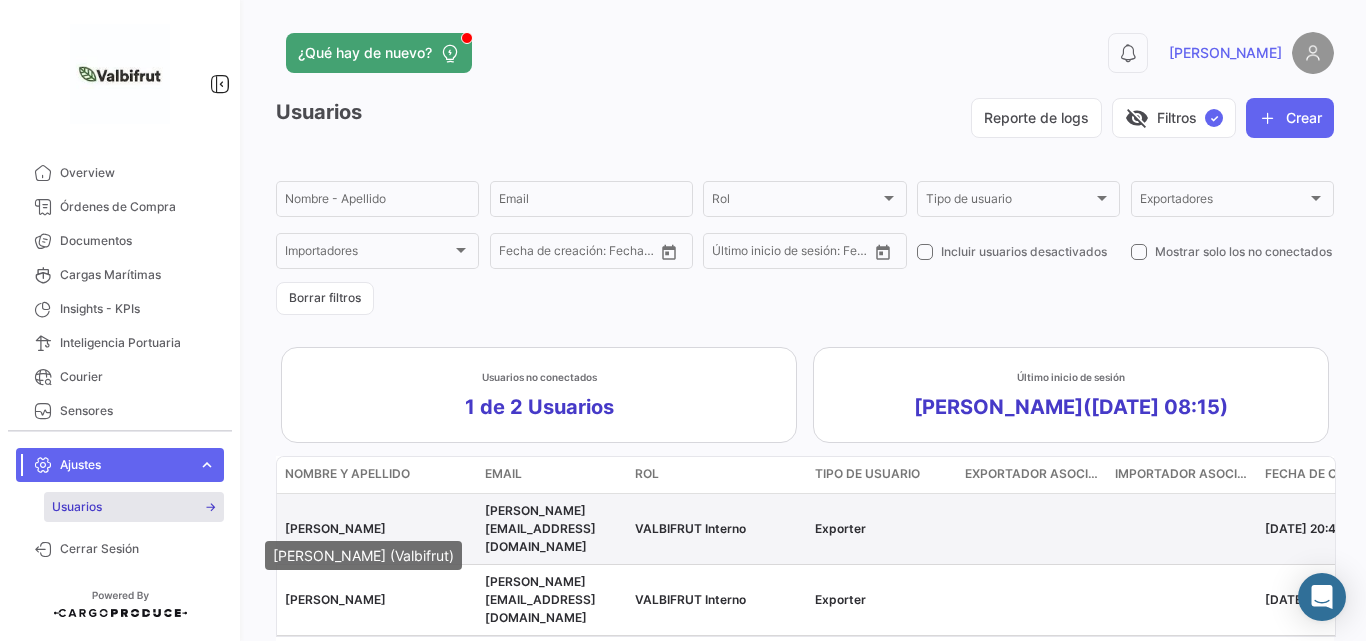 click on "[PERSON_NAME]" 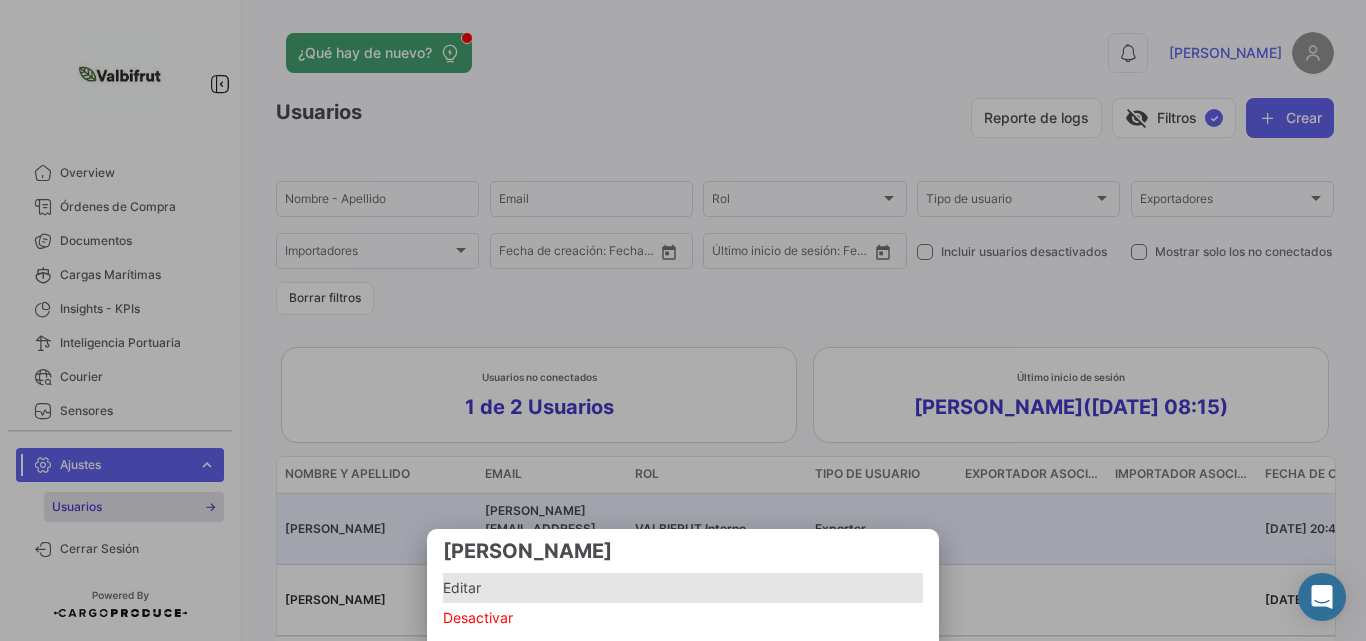 click on "Editar" at bounding box center (683, 588) 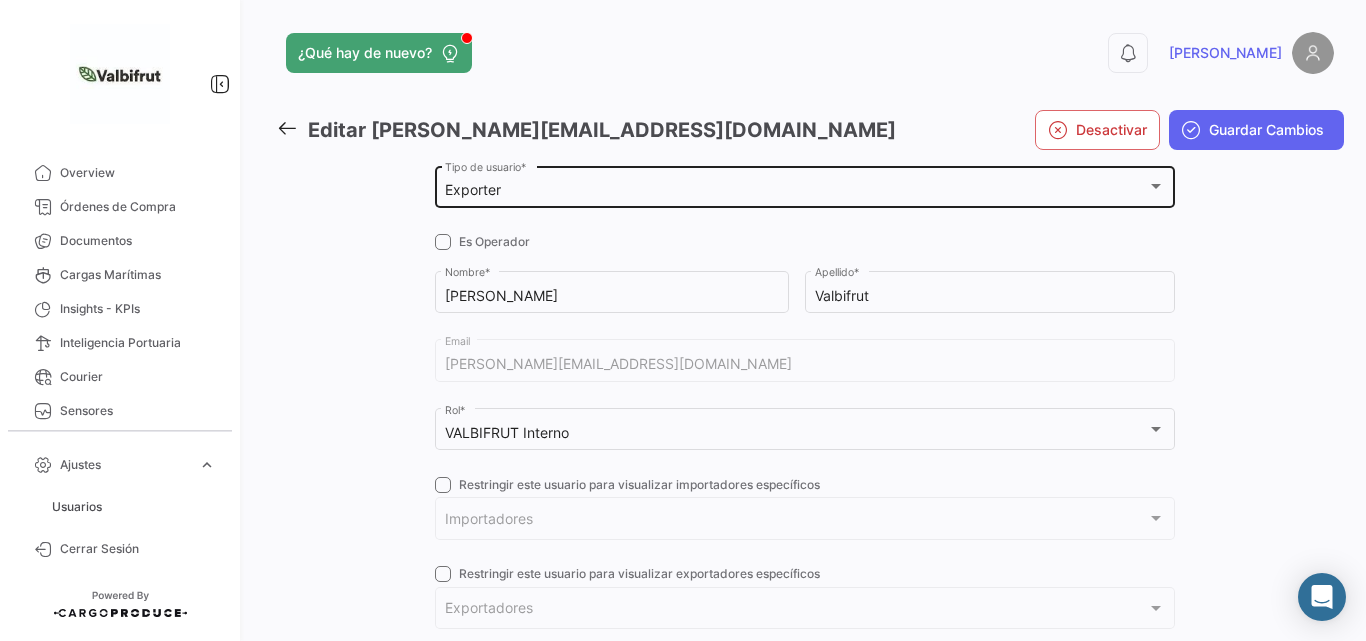 checkbox on "true" 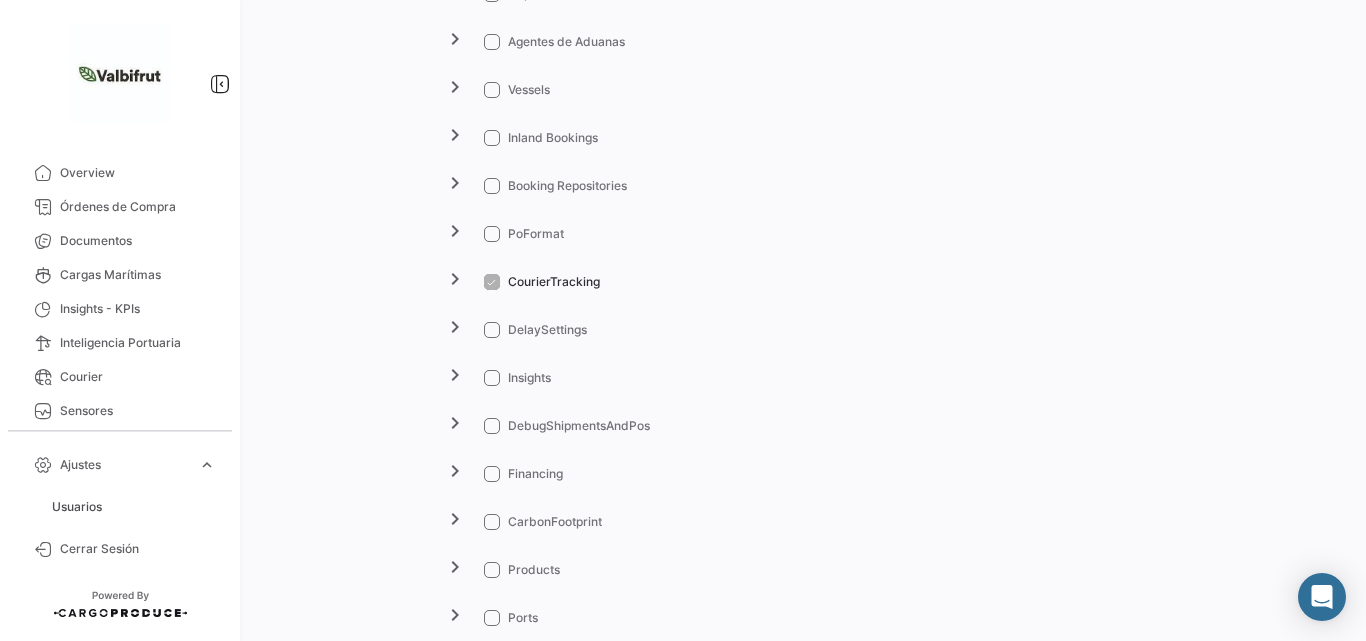 scroll, scrollTop: 2067, scrollLeft: 0, axis: vertical 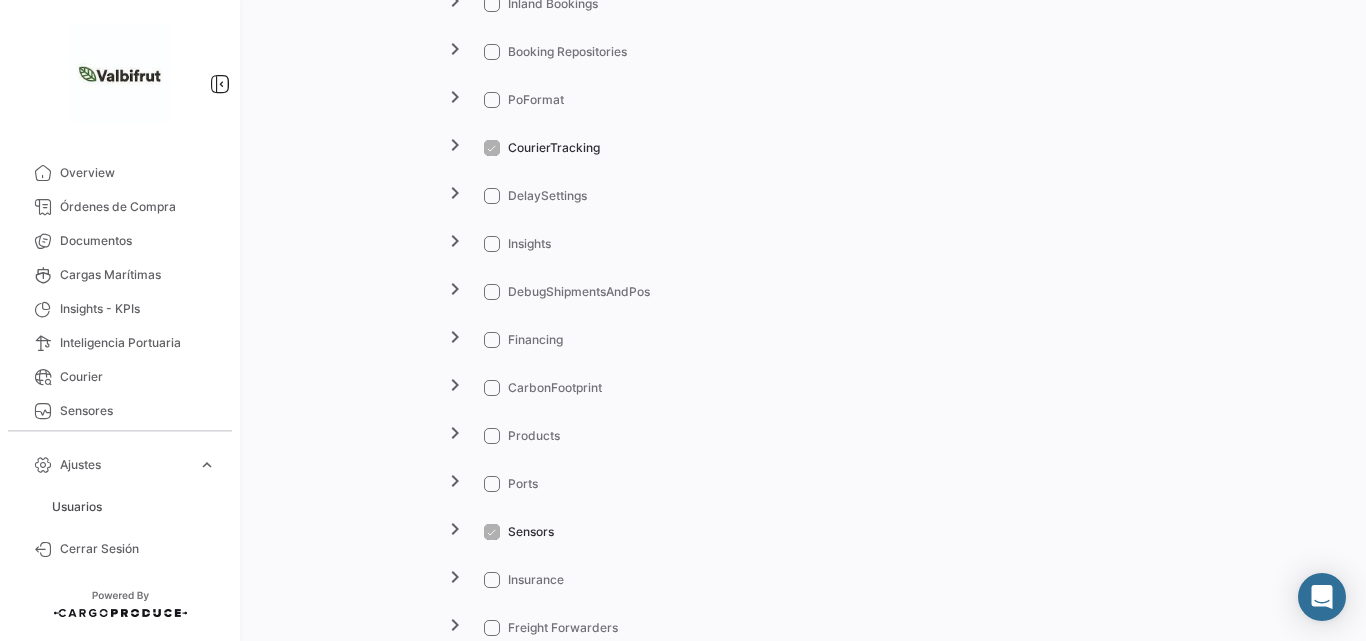 click at bounding box center [492, 244] 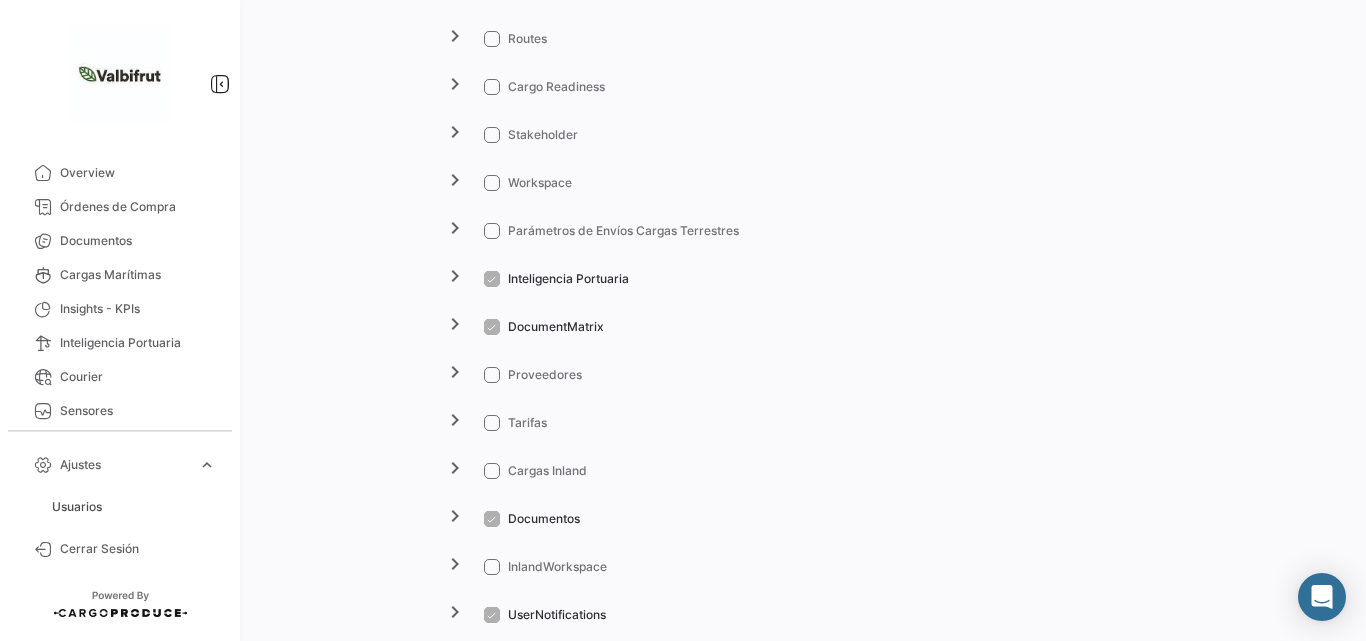 scroll, scrollTop: 2867, scrollLeft: 0, axis: vertical 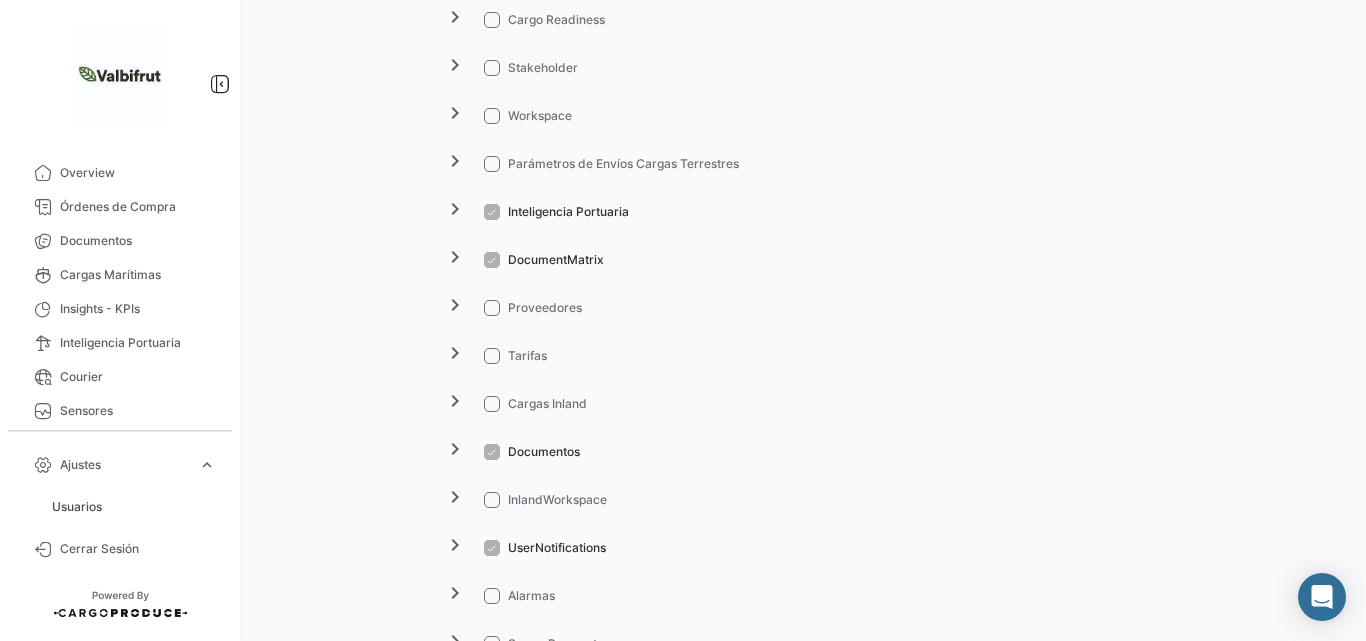 click at bounding box center [492, 308] 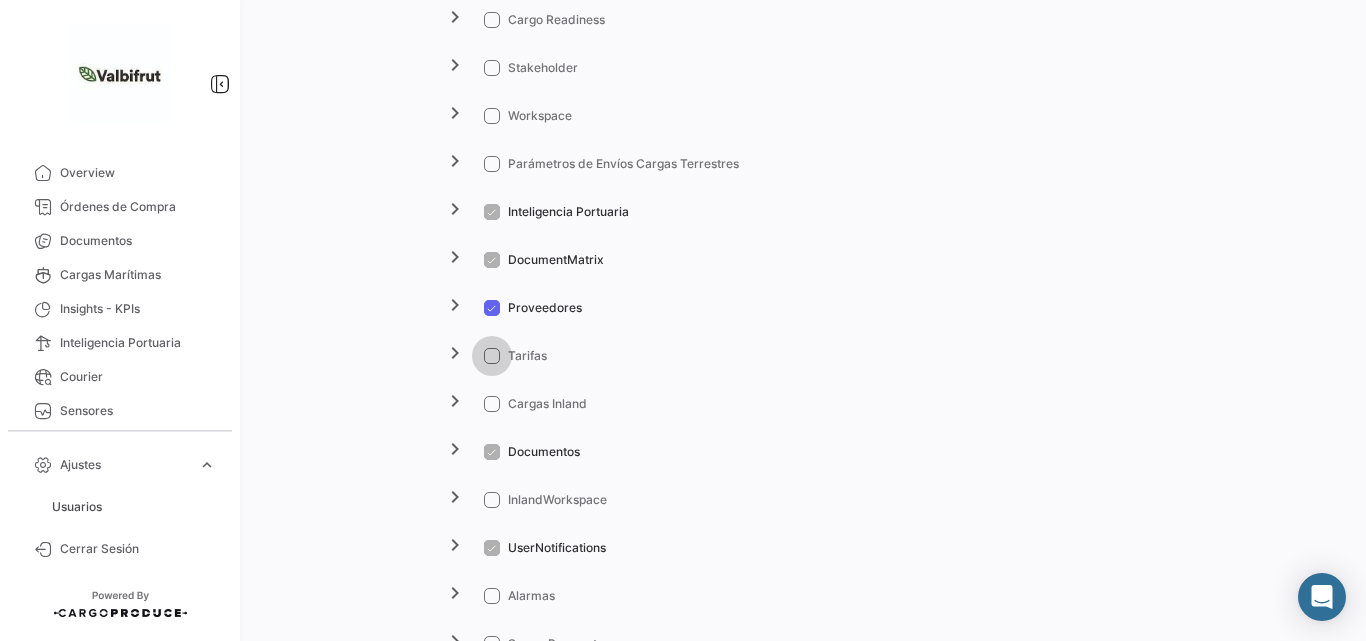 click at bounding box center [492, 356] 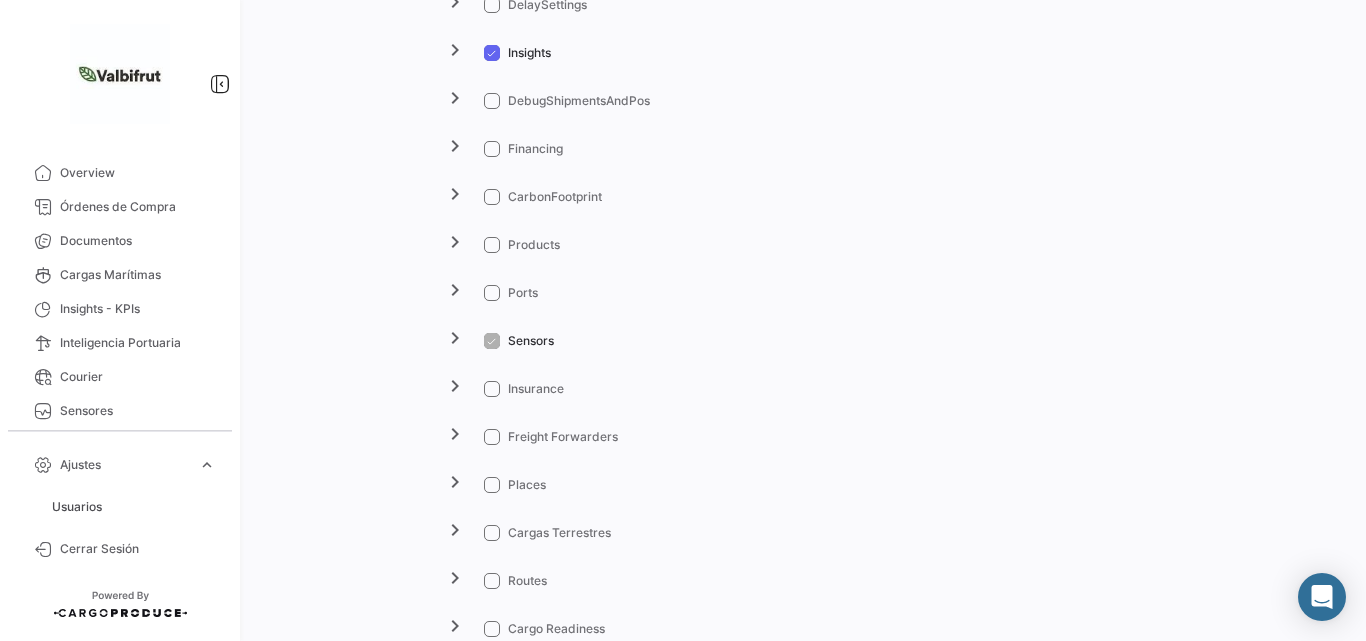 scroll, scrollTop: 2192, scrollLeft: 0, axis: vertical 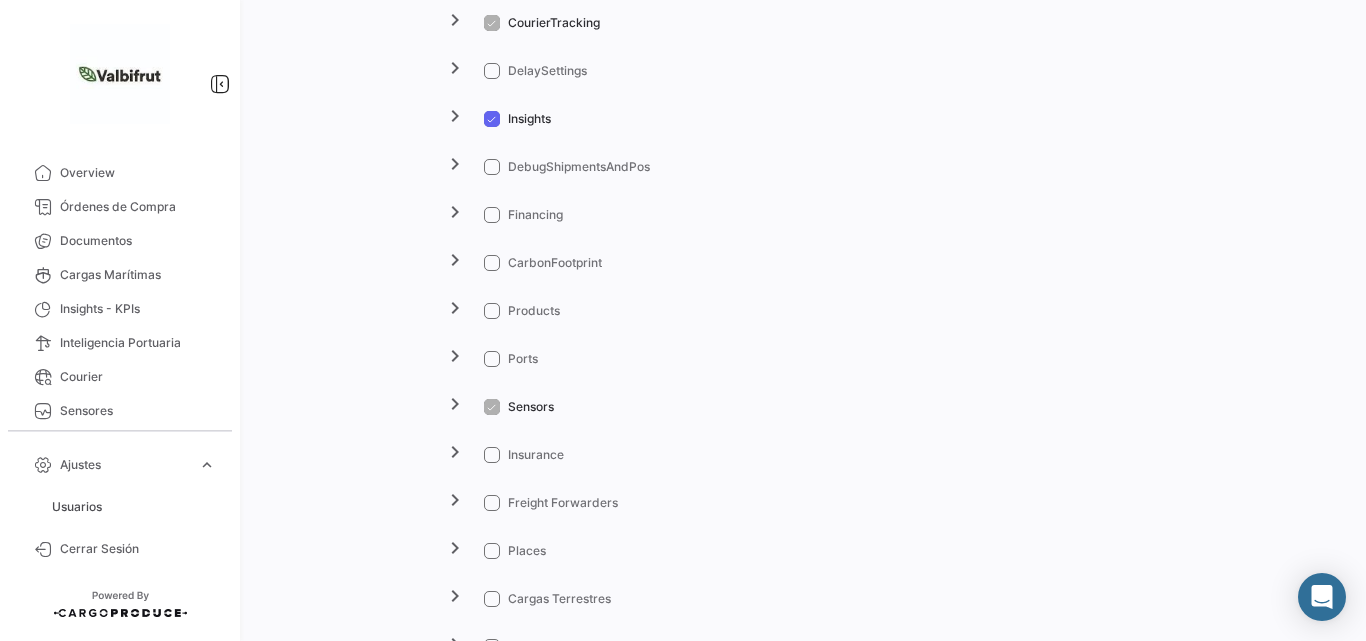 click at bounding box center [492, 407] 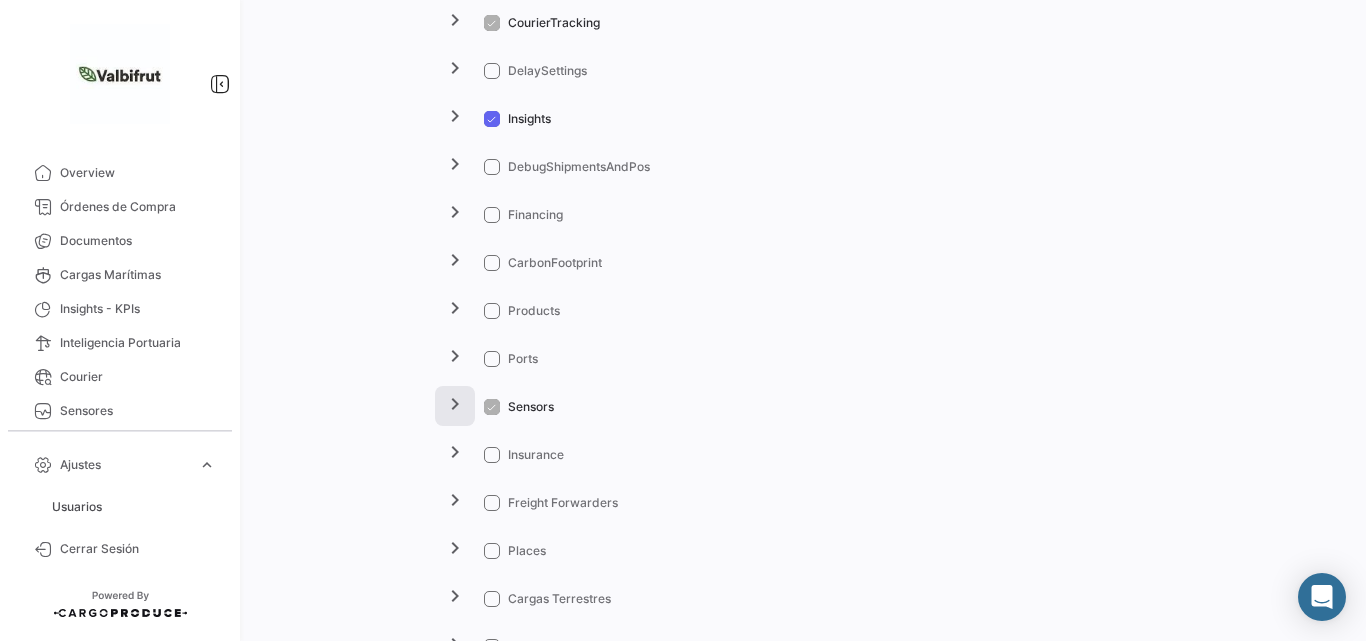 click on "chevron_right" 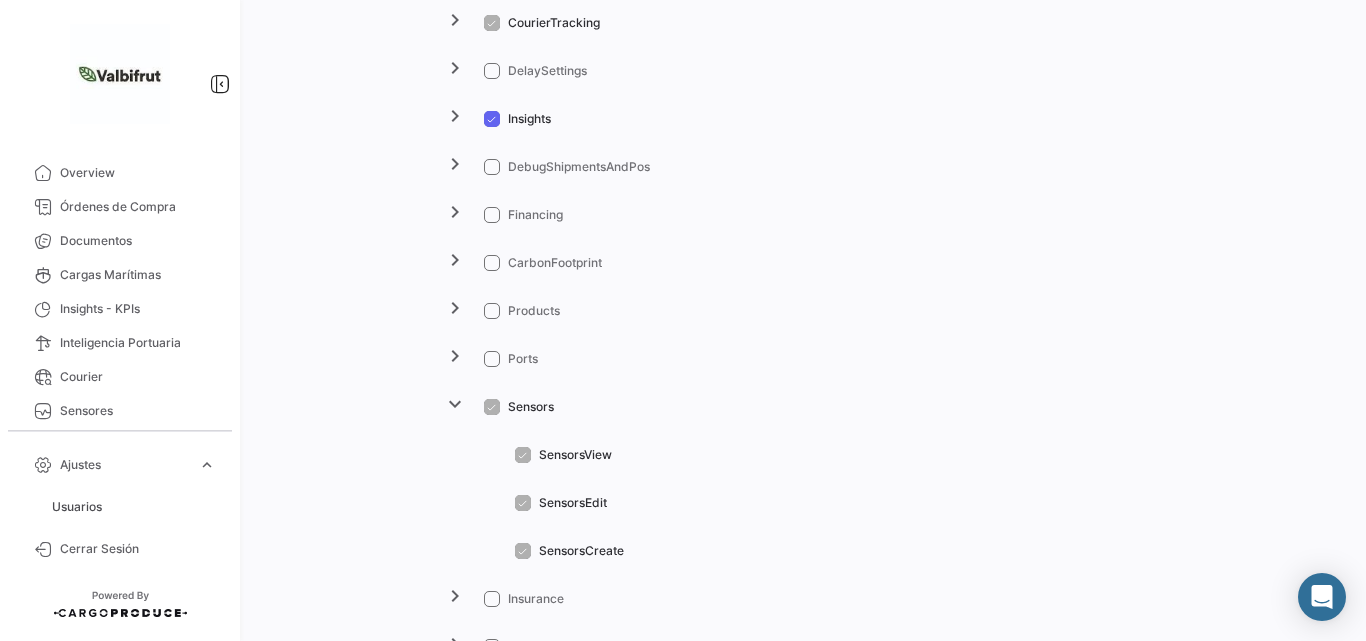 click at bounding box center [492, 407] 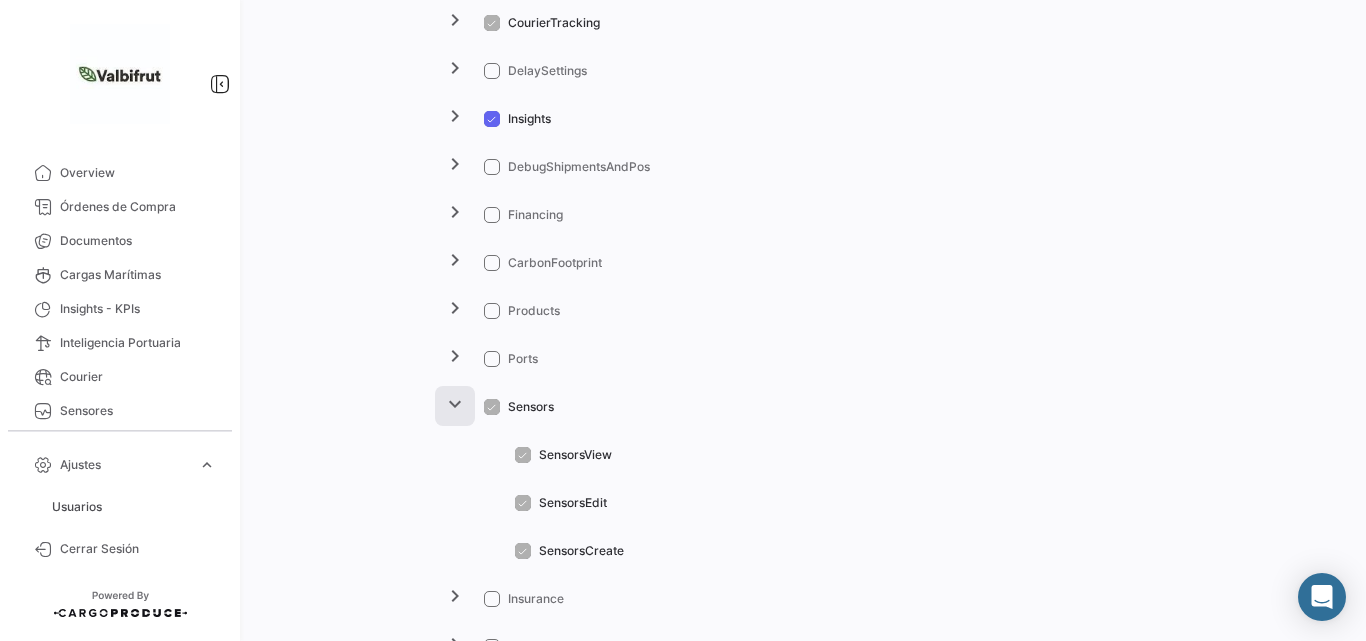 click on "expand_more" 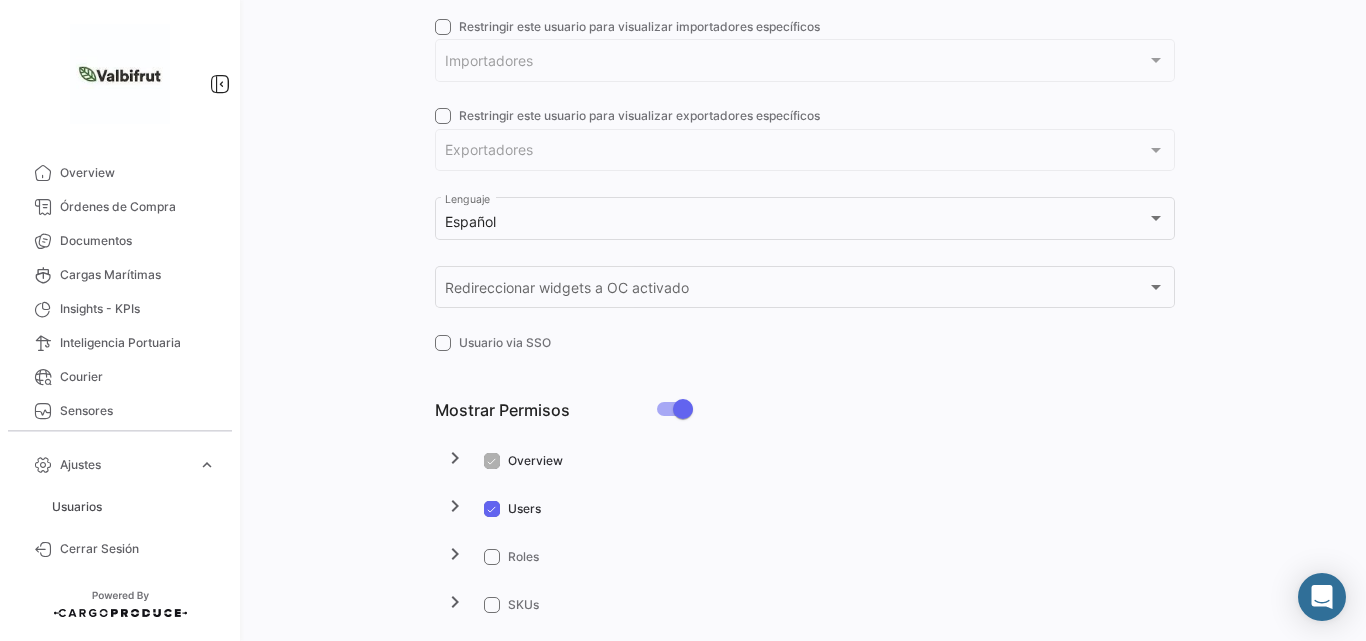 scroll, scrollTop: 792, scrollLeft: 0, axis: vertical 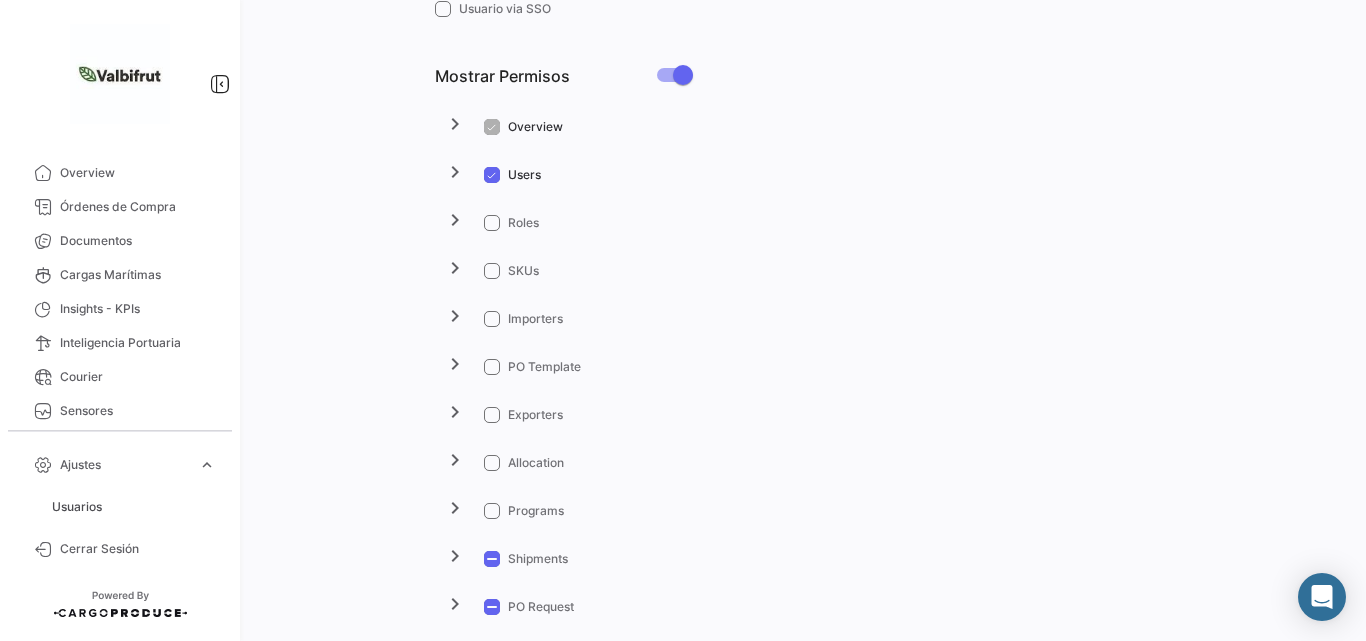 click at bounding box center (492, 223) 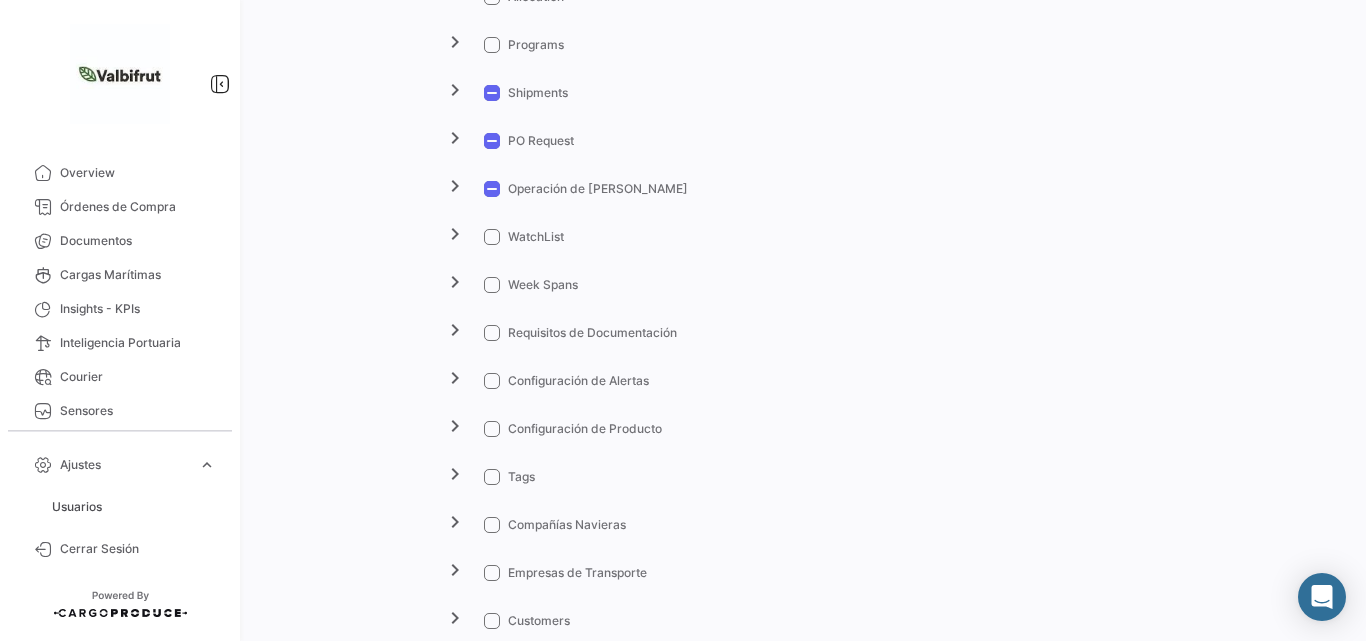 scroll, scrollTop: 1525, scrollLeft: 0, axis: vertical 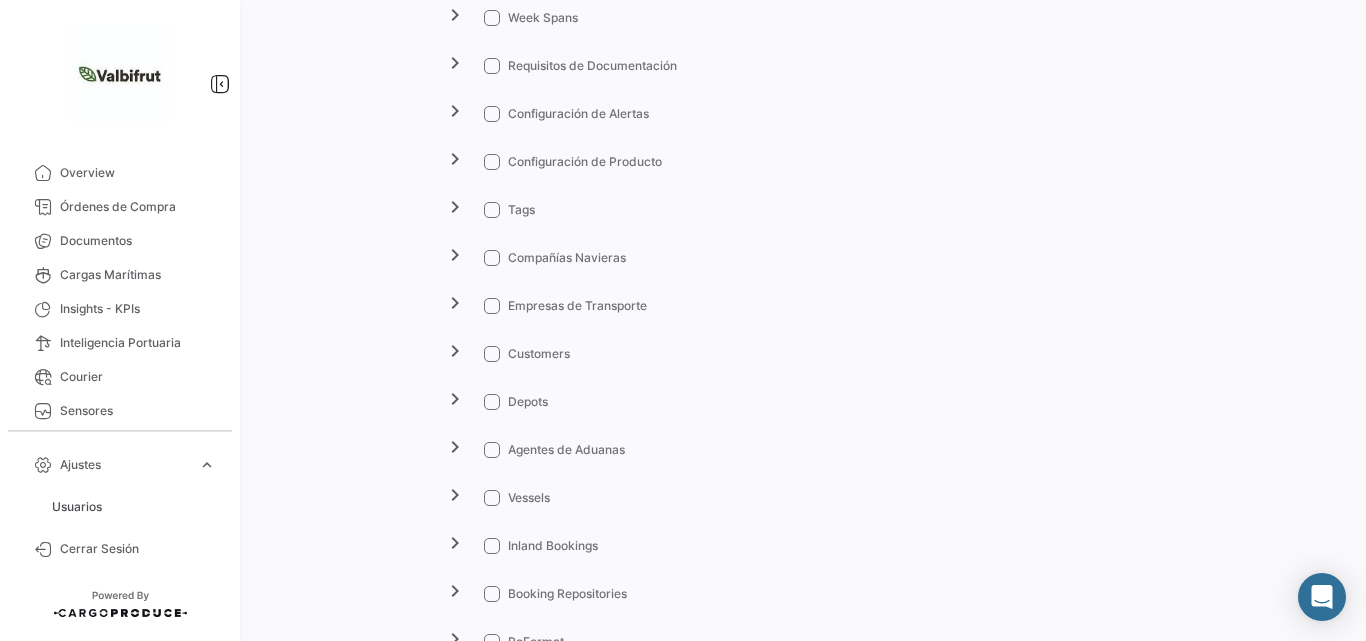 click at bounding box center (492, 66) 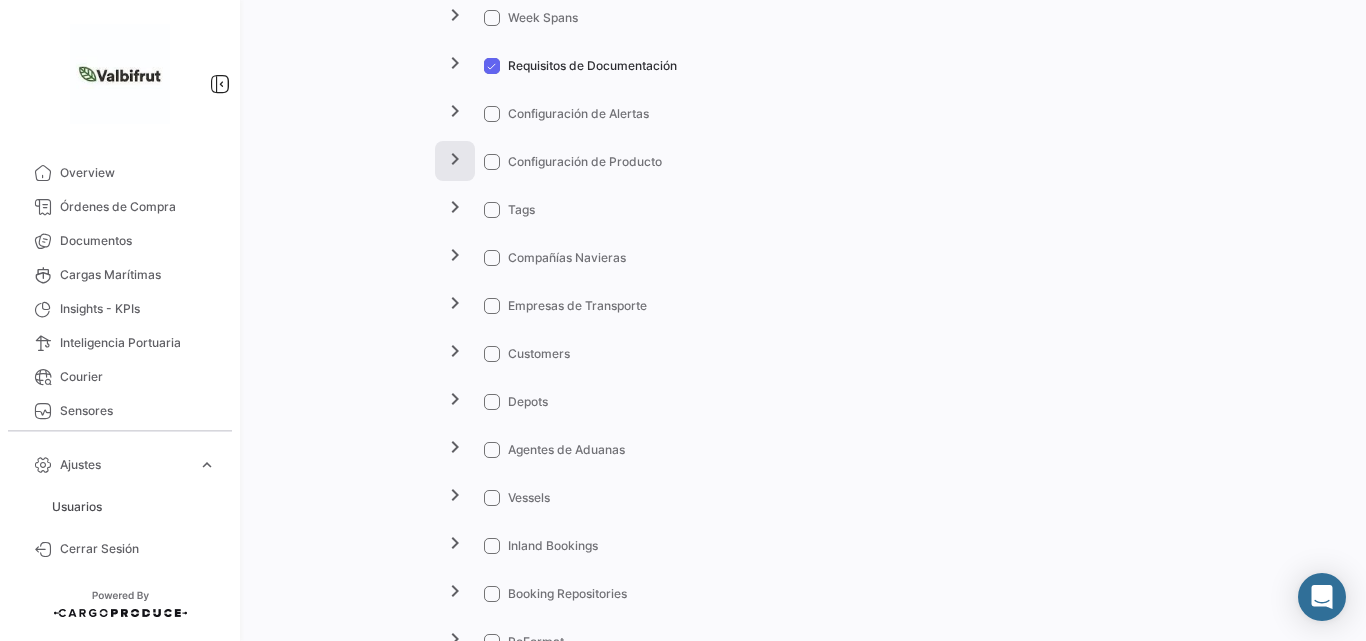 click on "chevron_right" 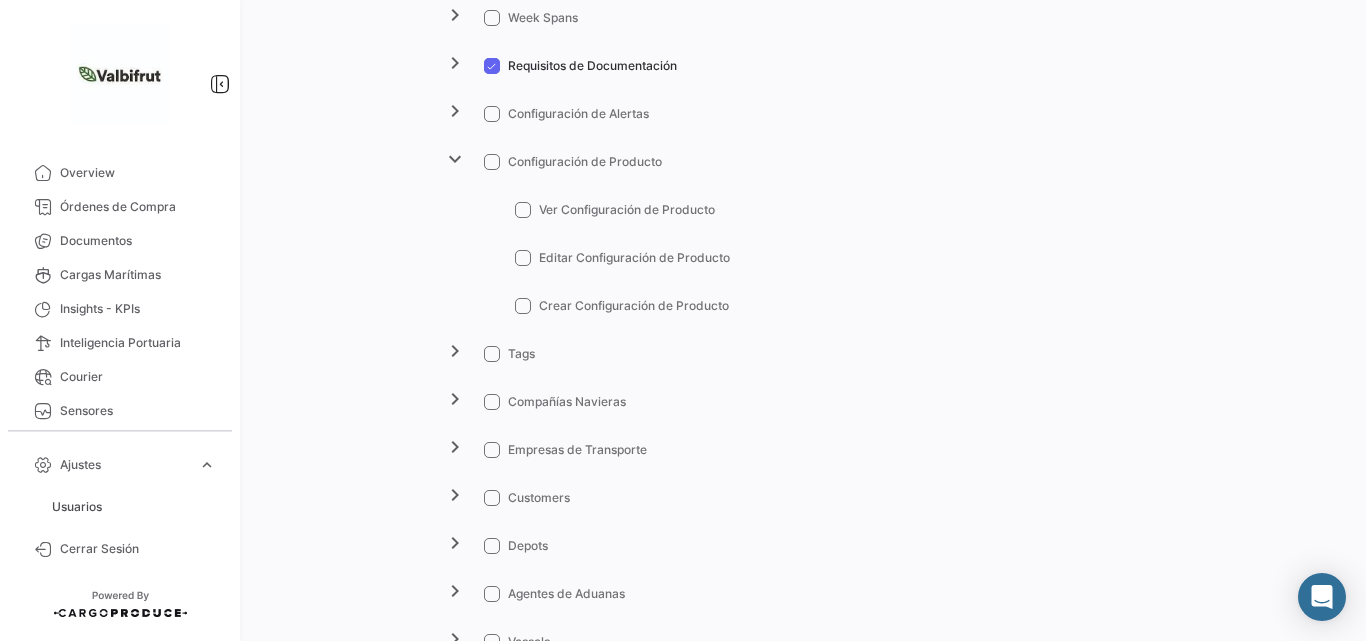 click at bounding box center (492, 162) 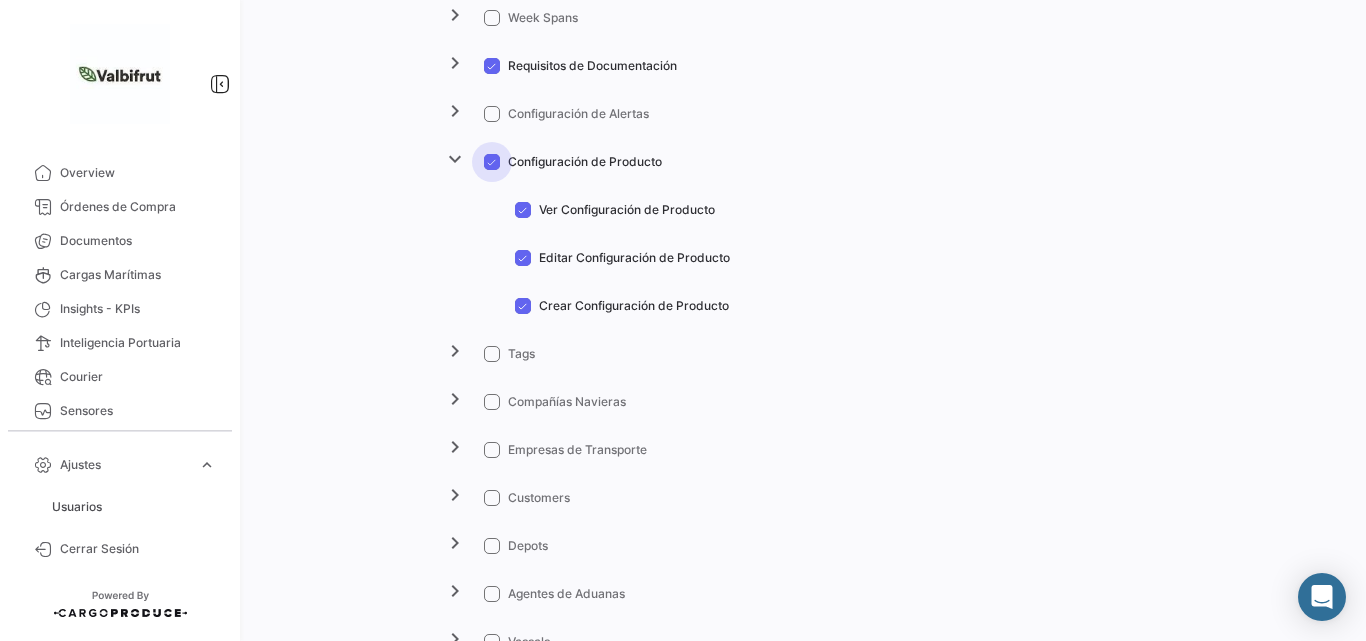 checkbox on "true" 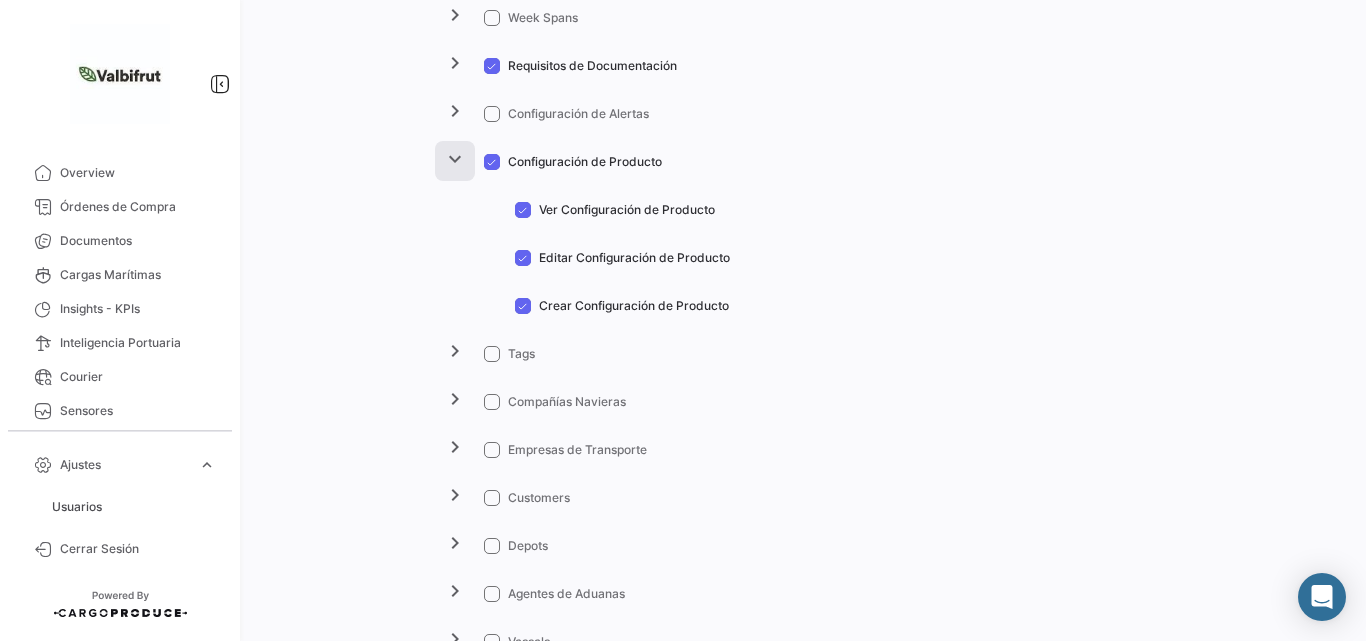 click on "expand_more" 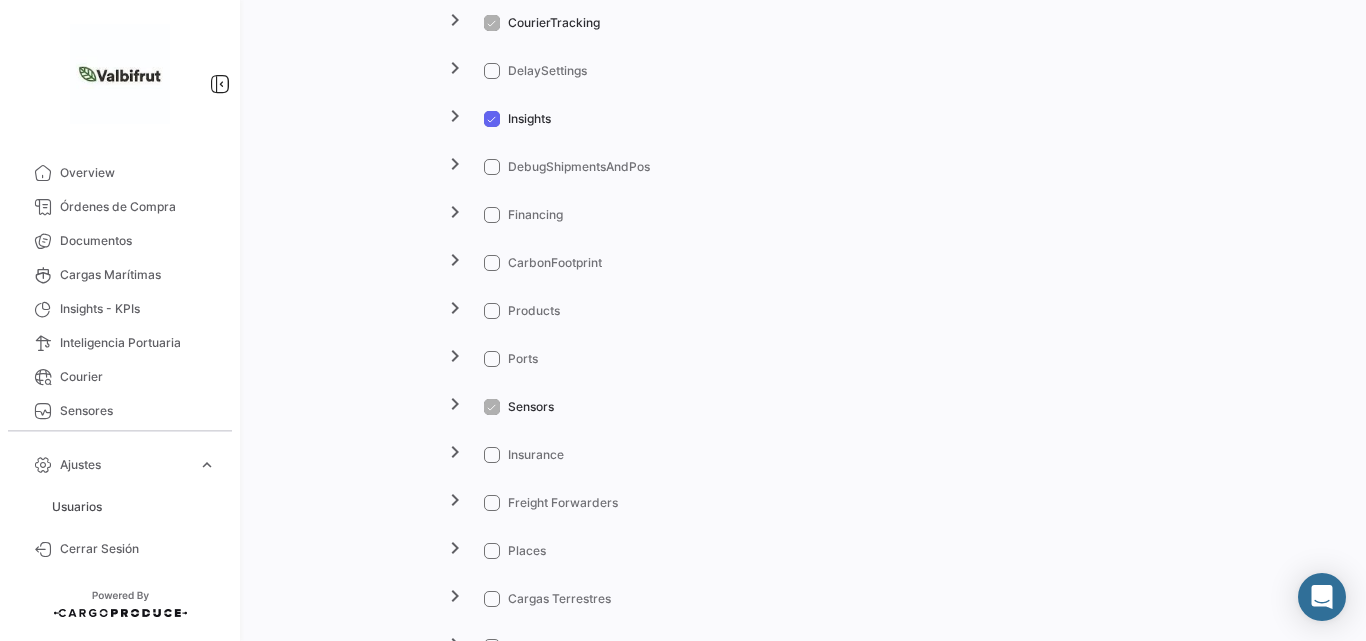 scroll, scrollTop: 2325, scrollLeft: 0, axis: vertical 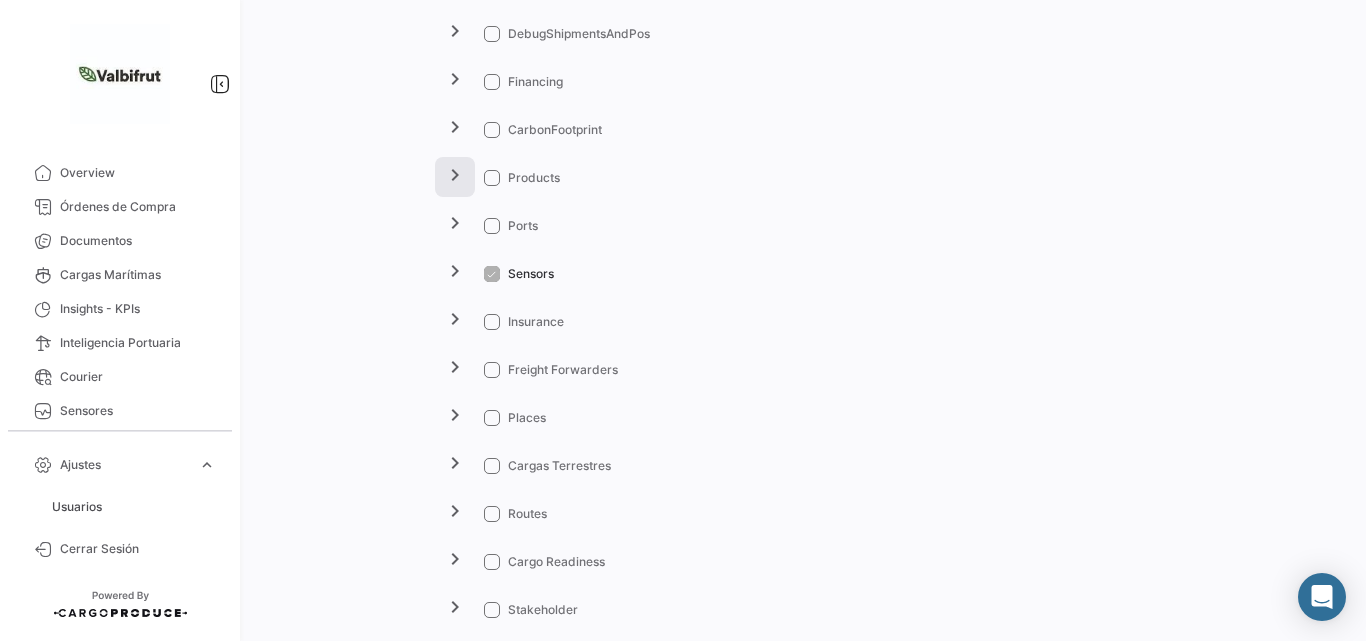 click on "chevron_right" 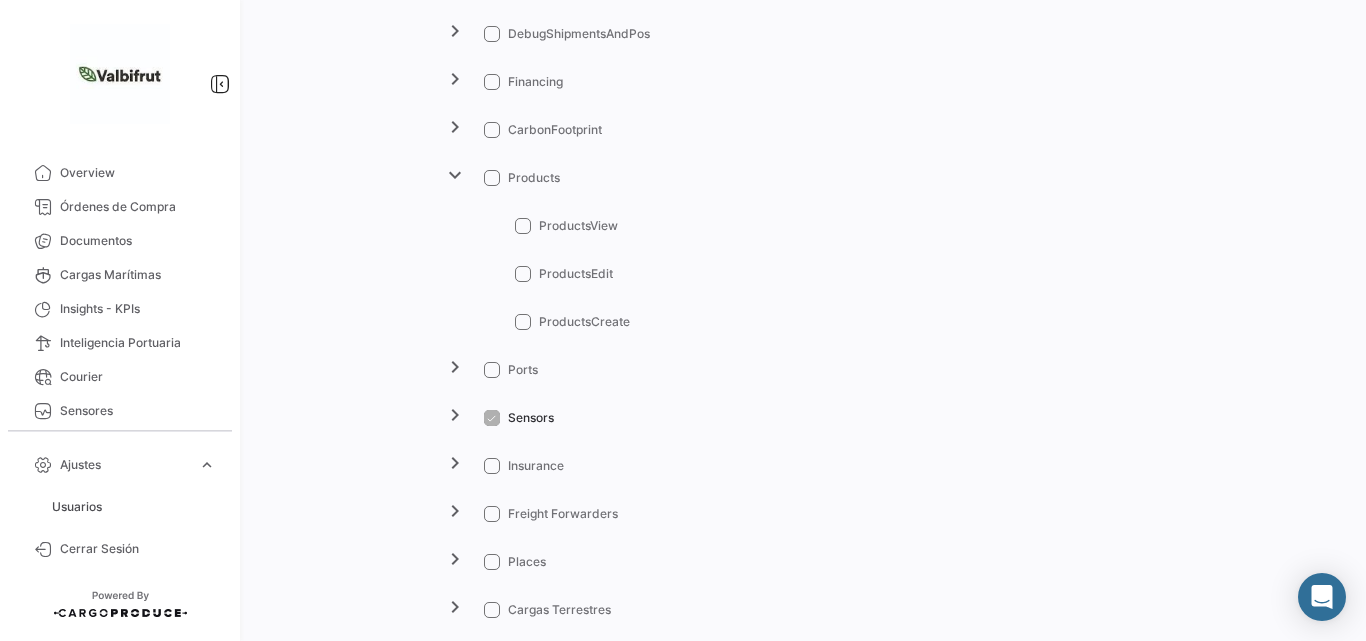 click at bounding box center (492, 178) 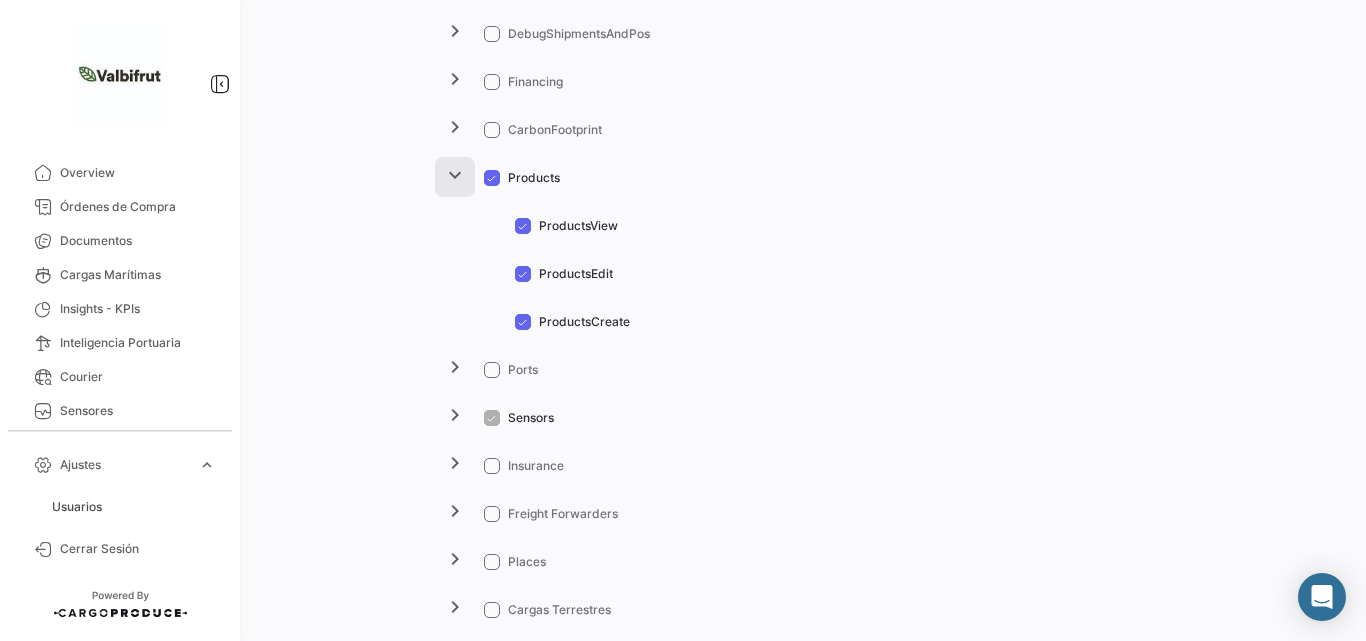 click on "expand_more" 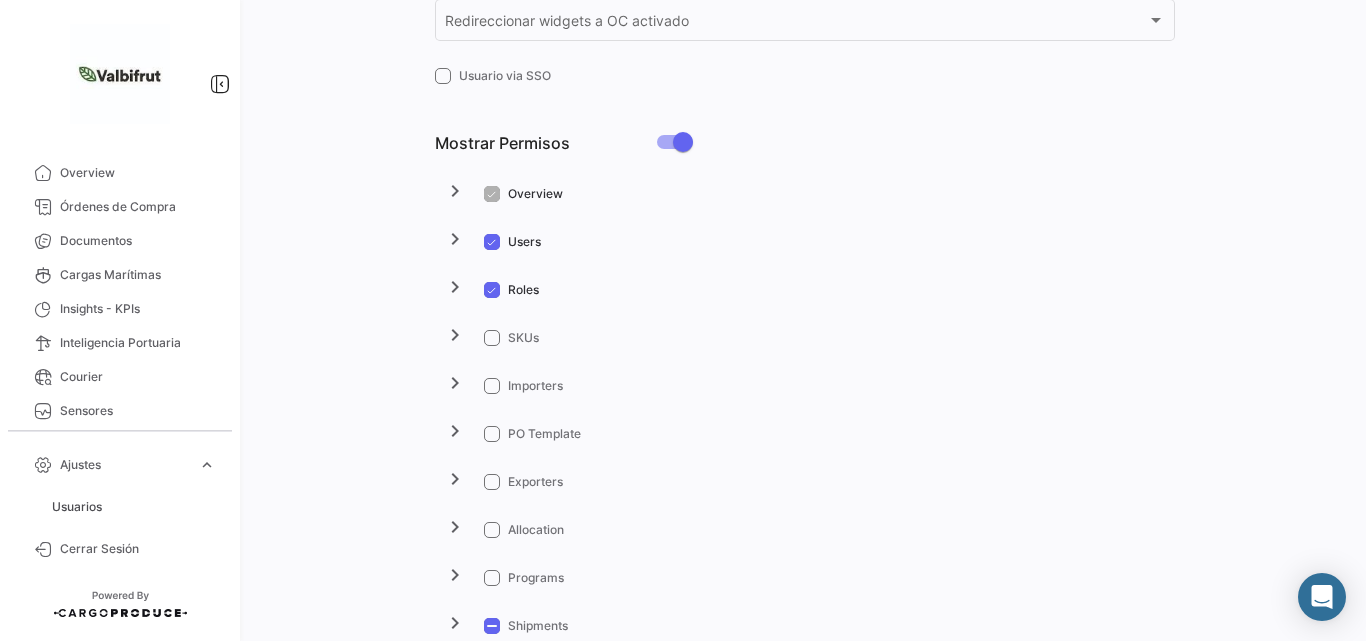 scroll, scrollTop: 858, scrollLeft: 0, axis: vertical 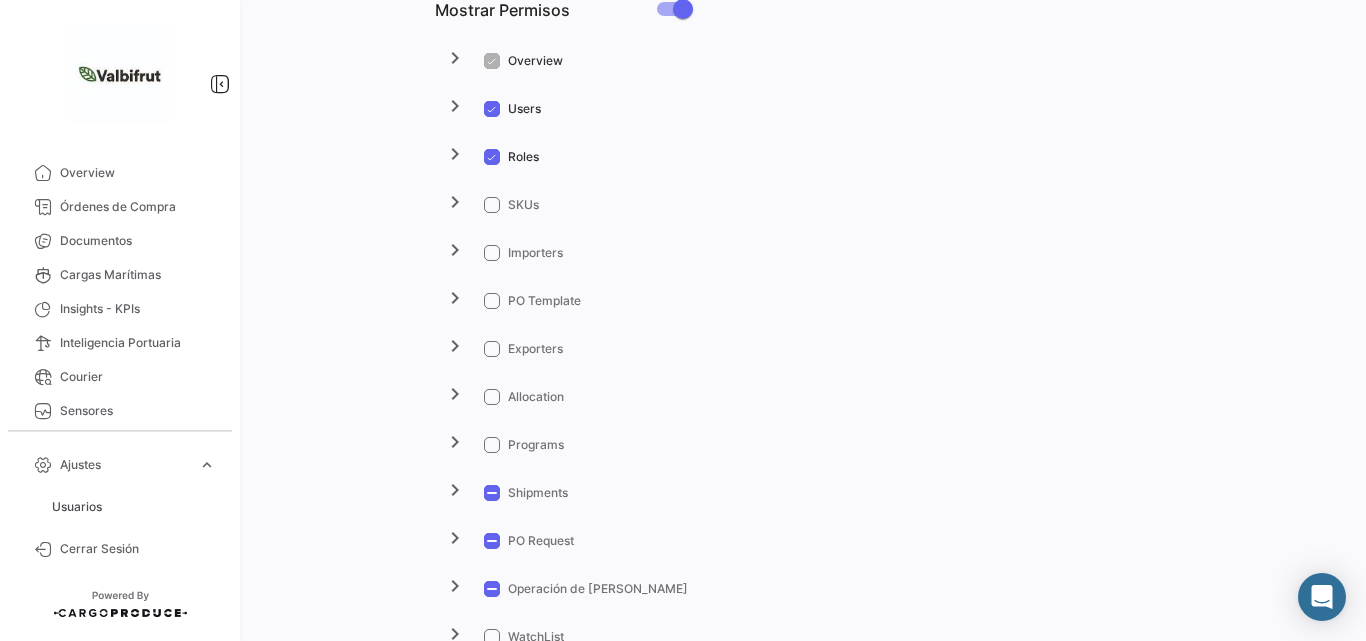 click at bounding box center (492, 205) 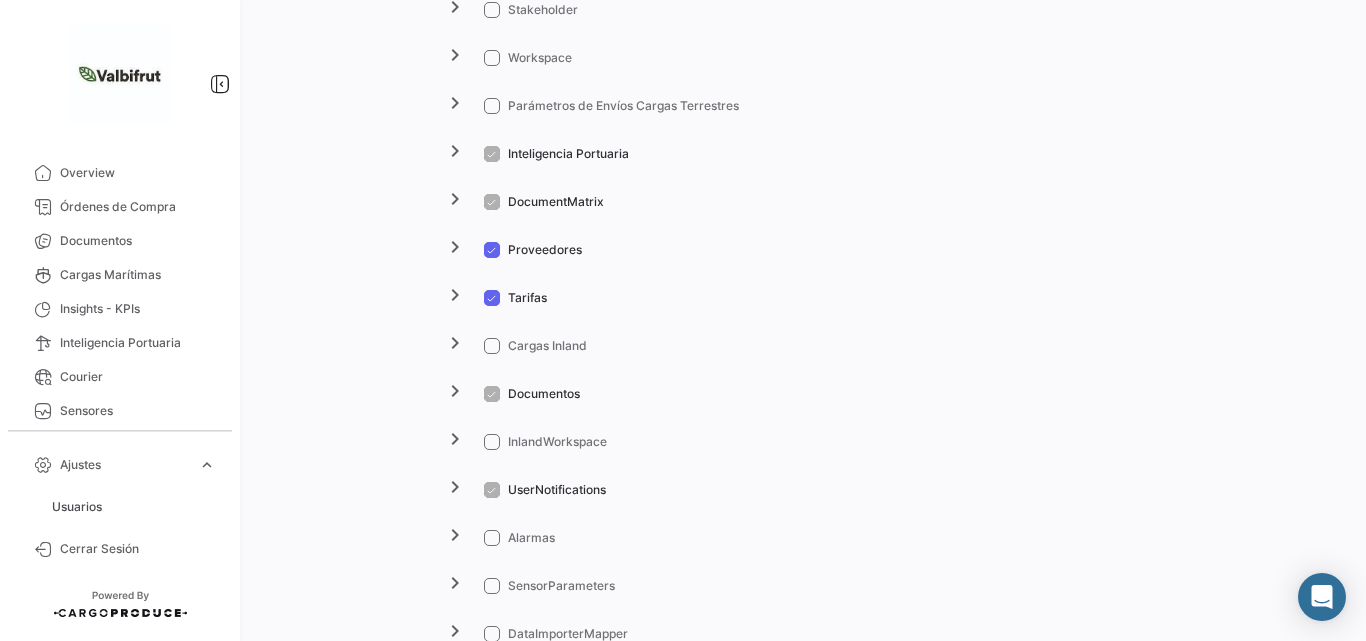 scroll, scrollTop: 2858, scrollLeft: 0, axis: vertical 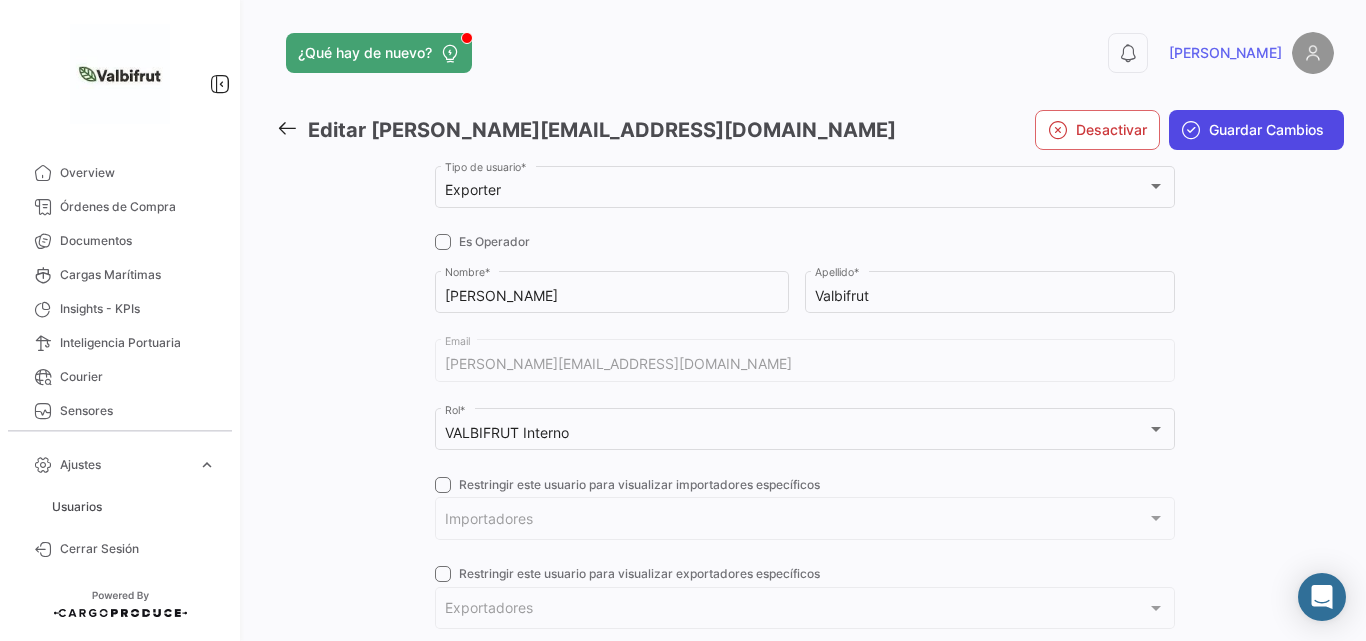 click on "Guardar Cambios" 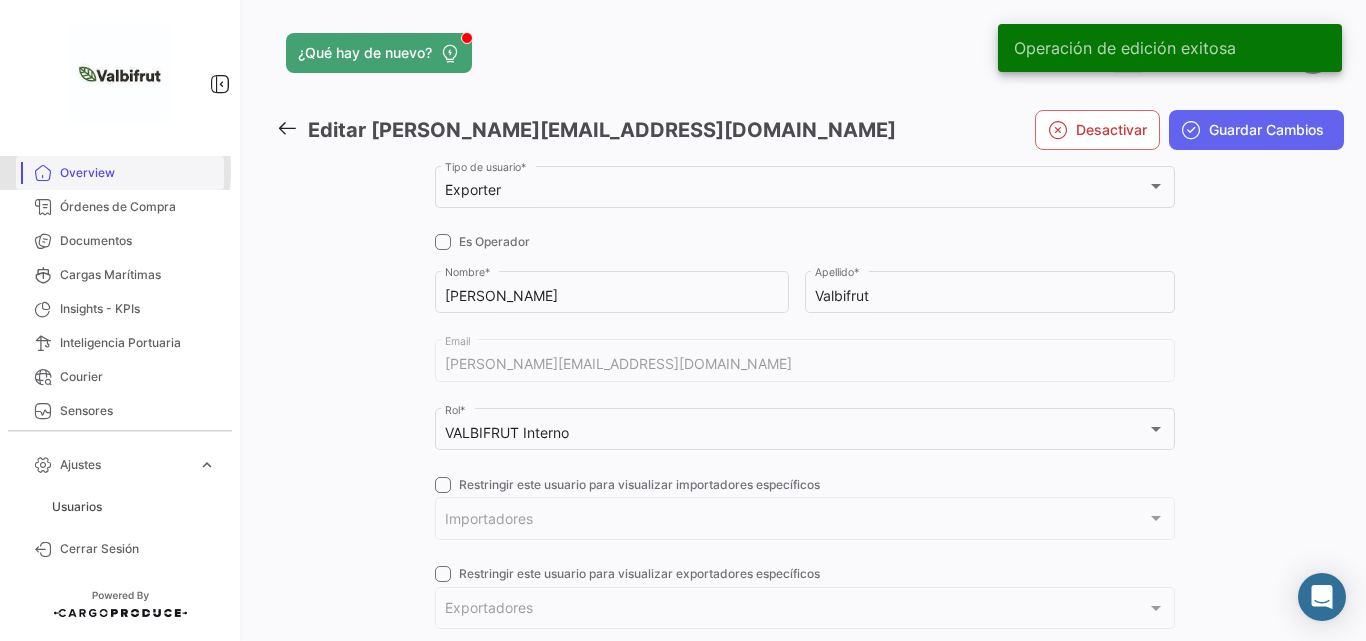 click on "Overview" at bounding box center [120, 173] 